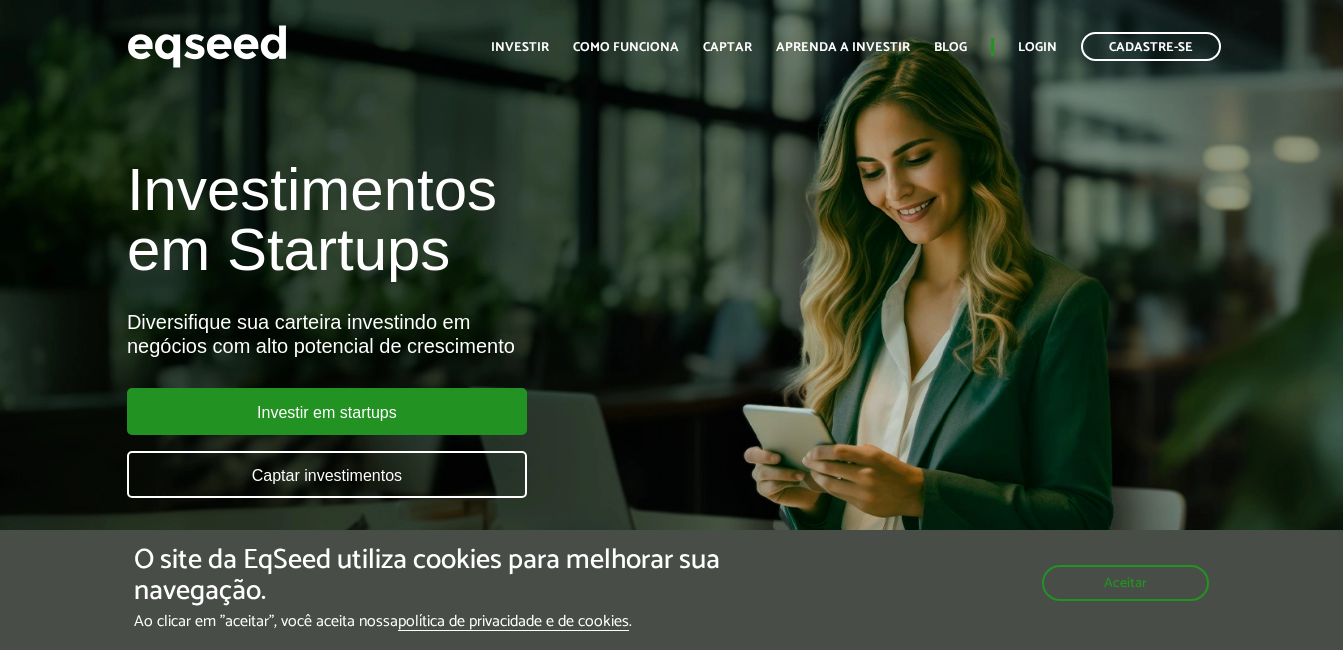 scroll, scrollTop: 0, scrollLeft: 0, axis: both 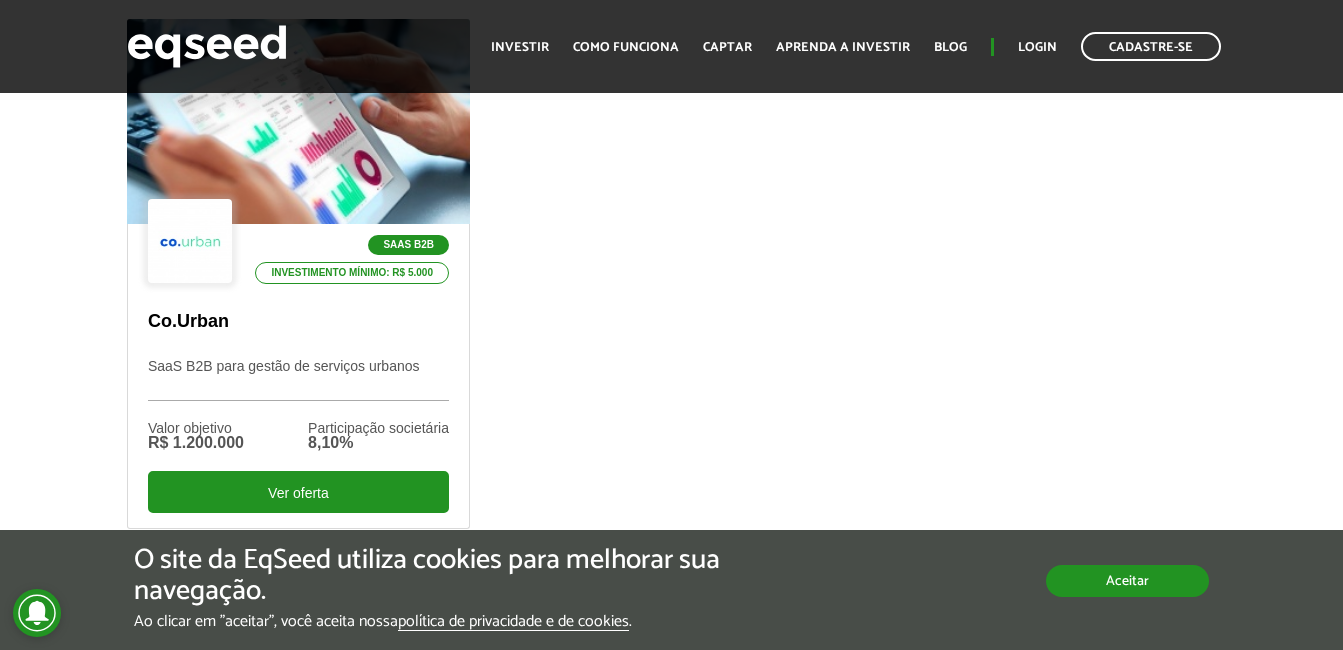 click on "Aceitar" at bounding box center (1127, 581) 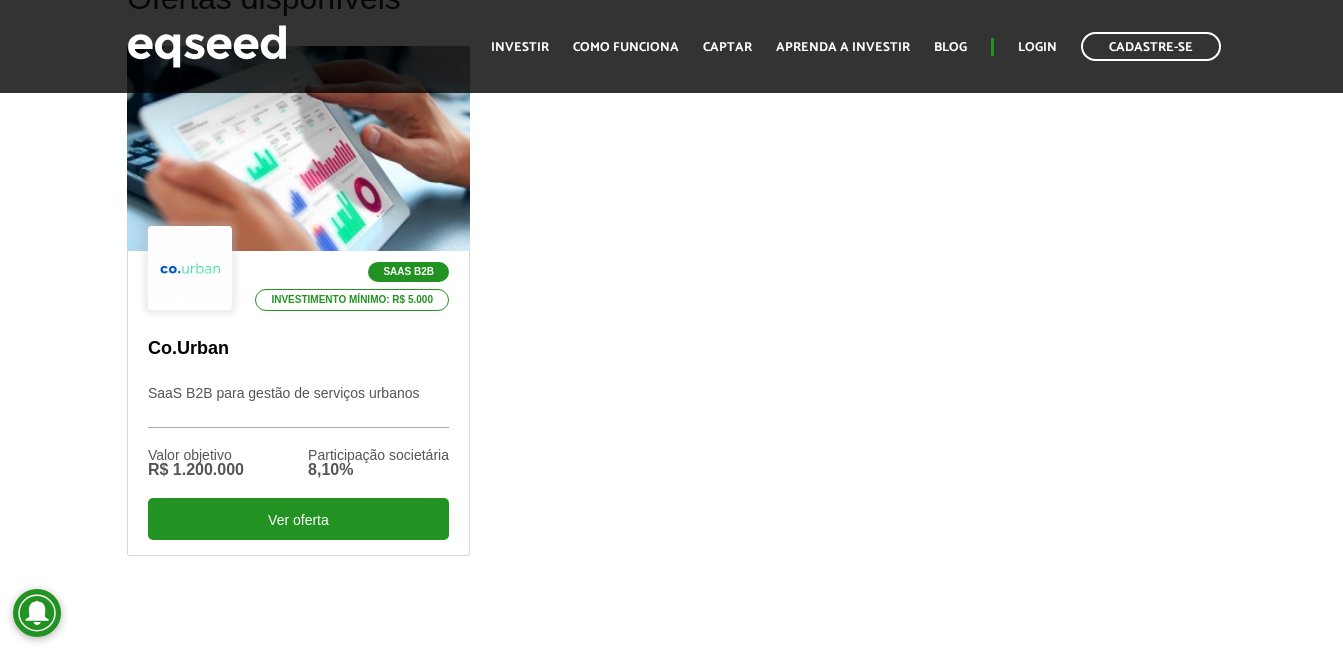 scroll, scrollTop: 700, scrollLeft: 0, axis: vertical 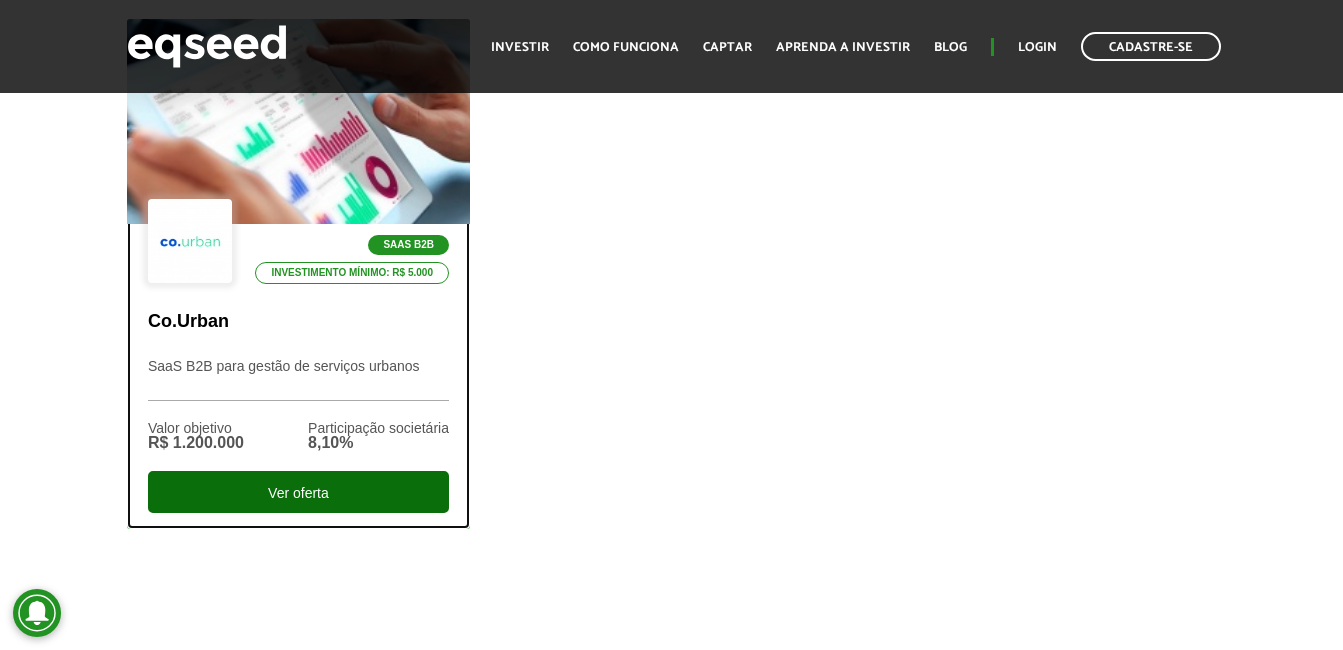 click on "Ver oferta" at bounding box center [298, 492] 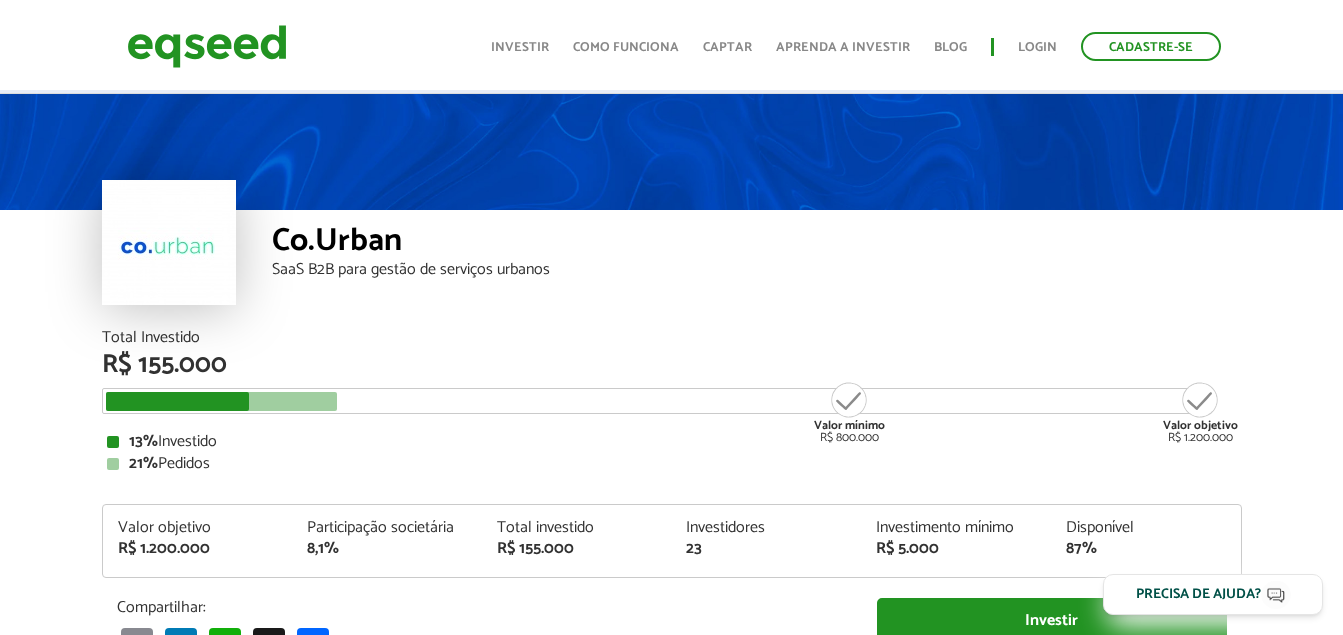 scroll, scrollTop: 200, scrollLeft: 0, axis: vertical 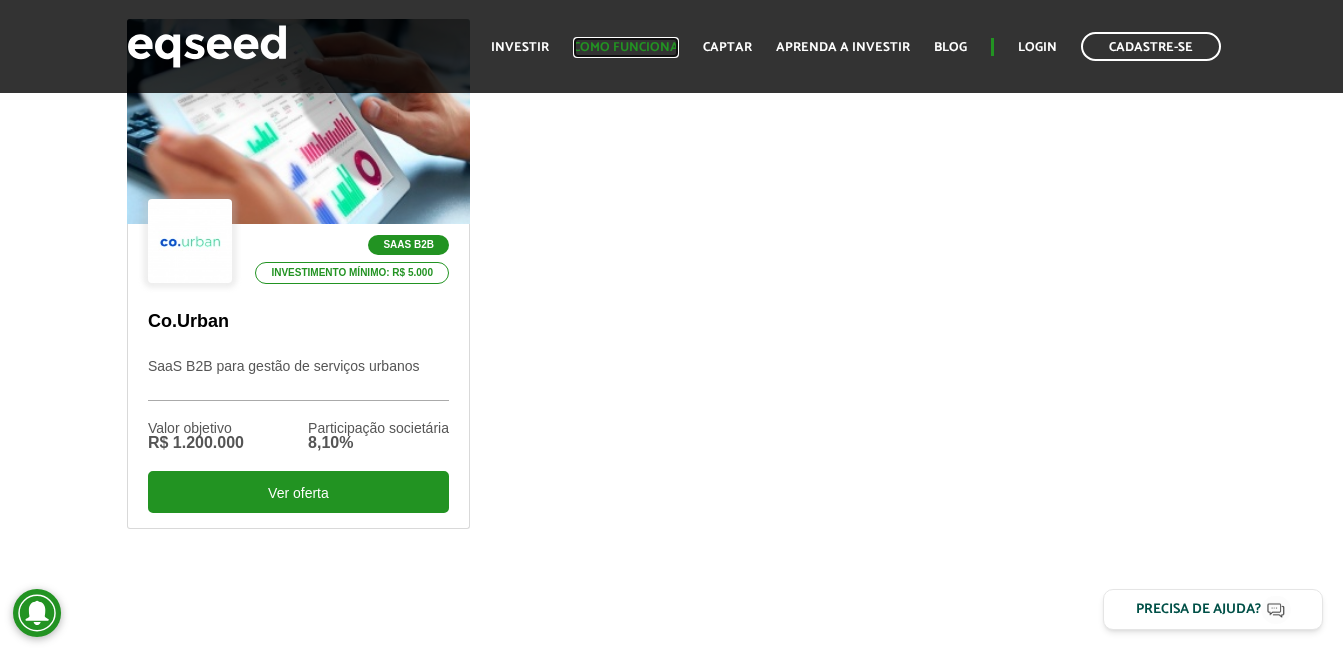 click on "Como funciona" at bounding box center [626, 47] 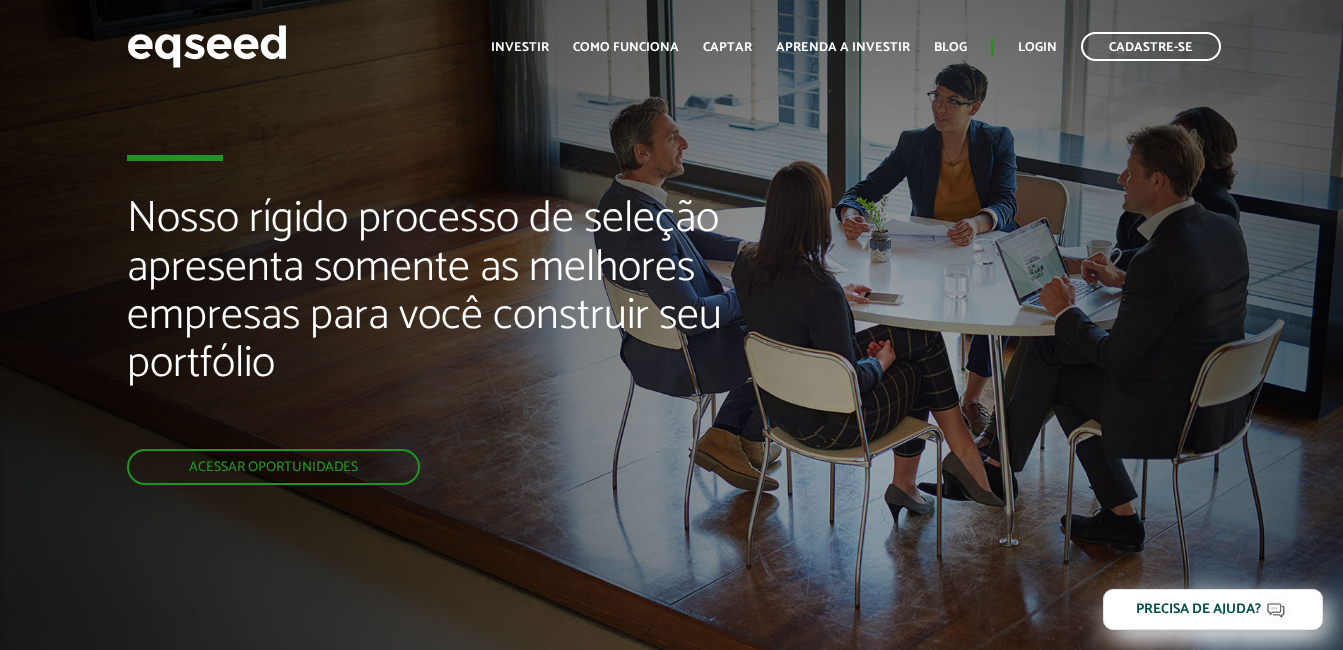 scroll, scrollTop: 0, scrollLeft: 0, axis: both 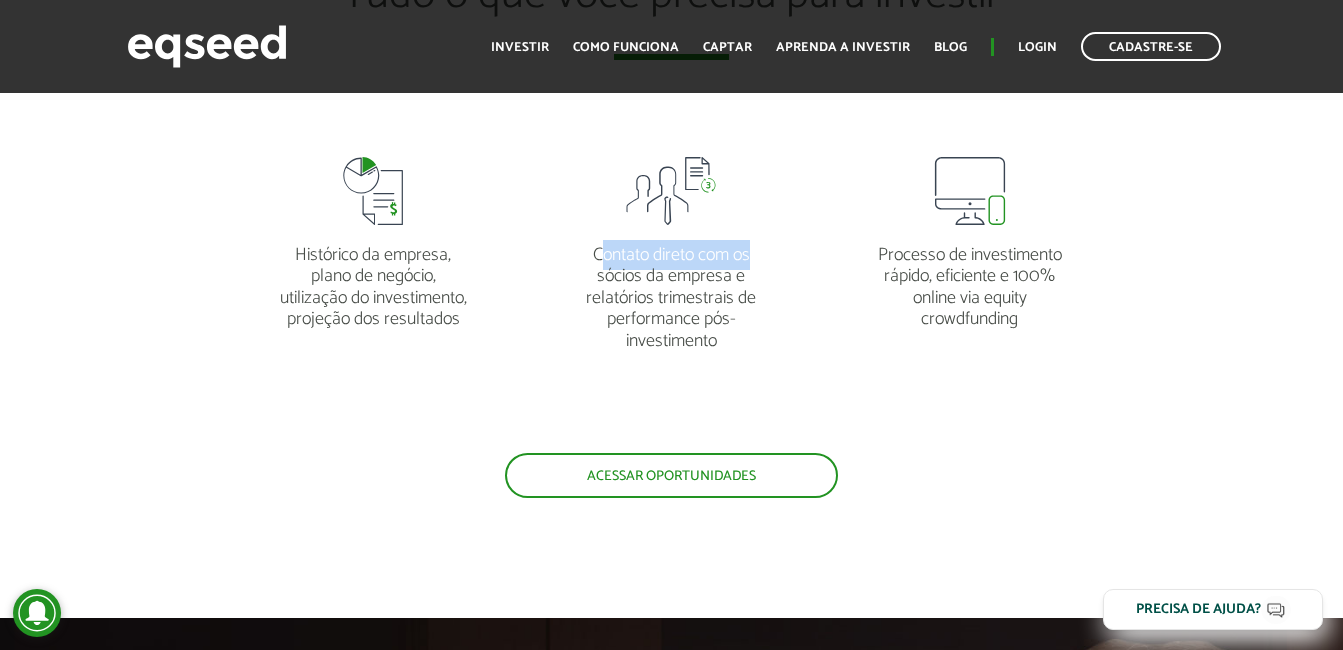 drag, startPoint x: 599, startPoint y: 254, endPoint x: 755, endPoint y: 263, distance: 156.2594 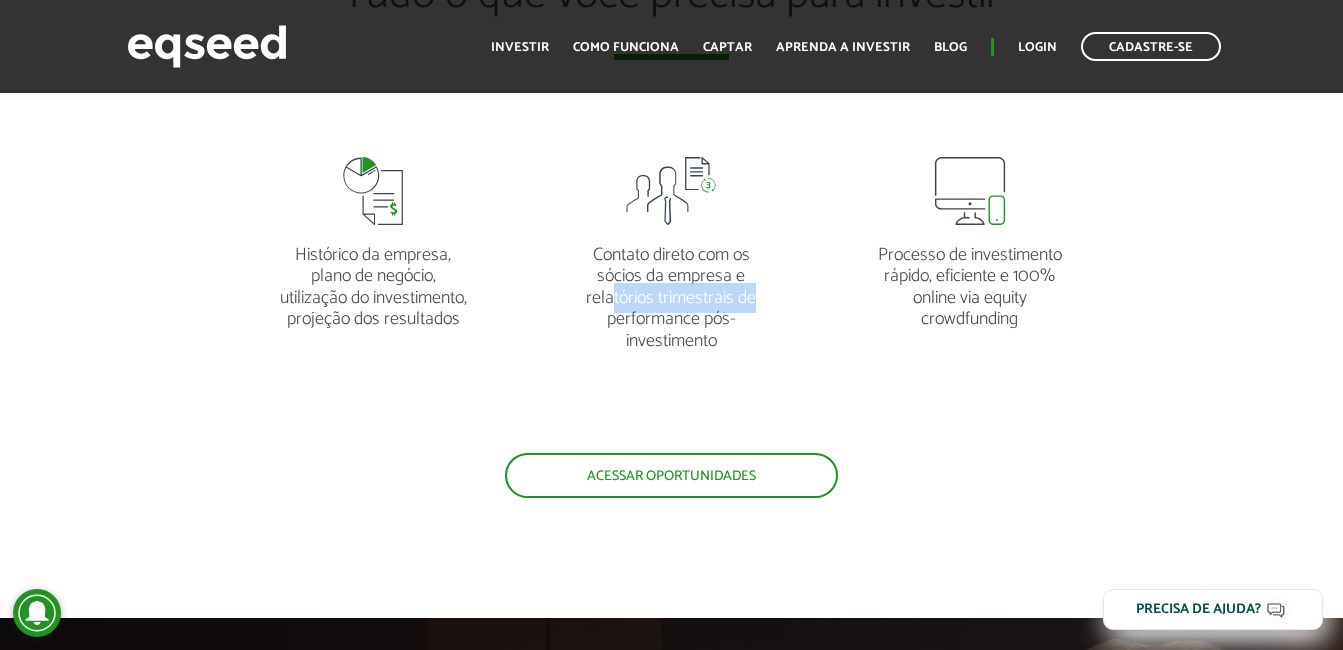 drag, startPoint x: 614, startPoint y: 294, endPoint x: 782, endPoint y: 300, distance: 168.1071 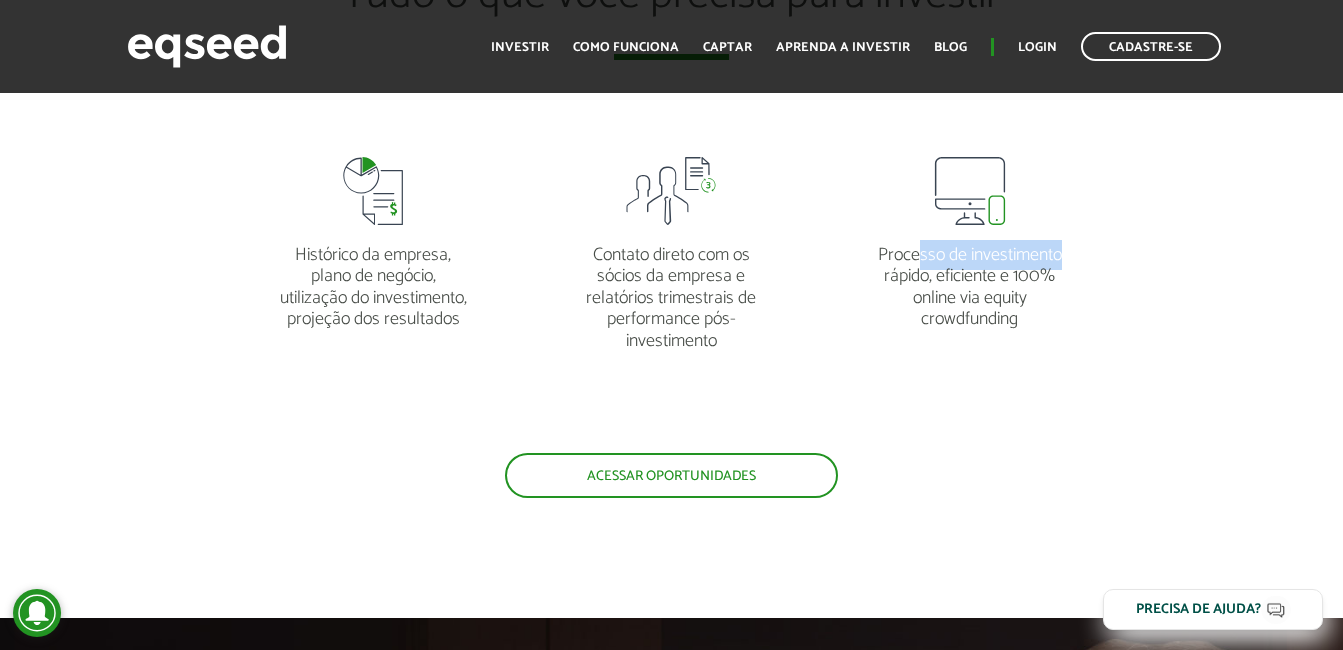 drag, startPoint x: 921, startPoint y: 255, endPoint x: 1075, endPoint y: 255, distance: 154 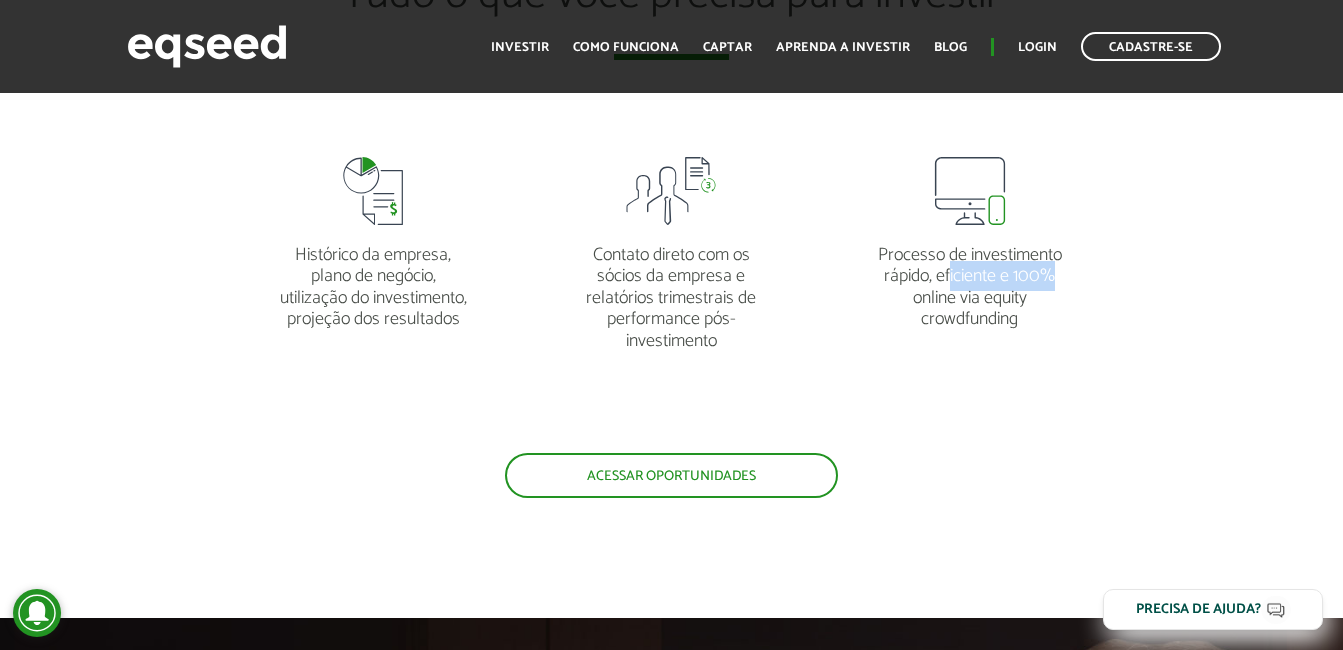 drag, startPoint x: 948, startPoint y: 273, endPoint x: 1108, endPoint y: 273, distance: 160 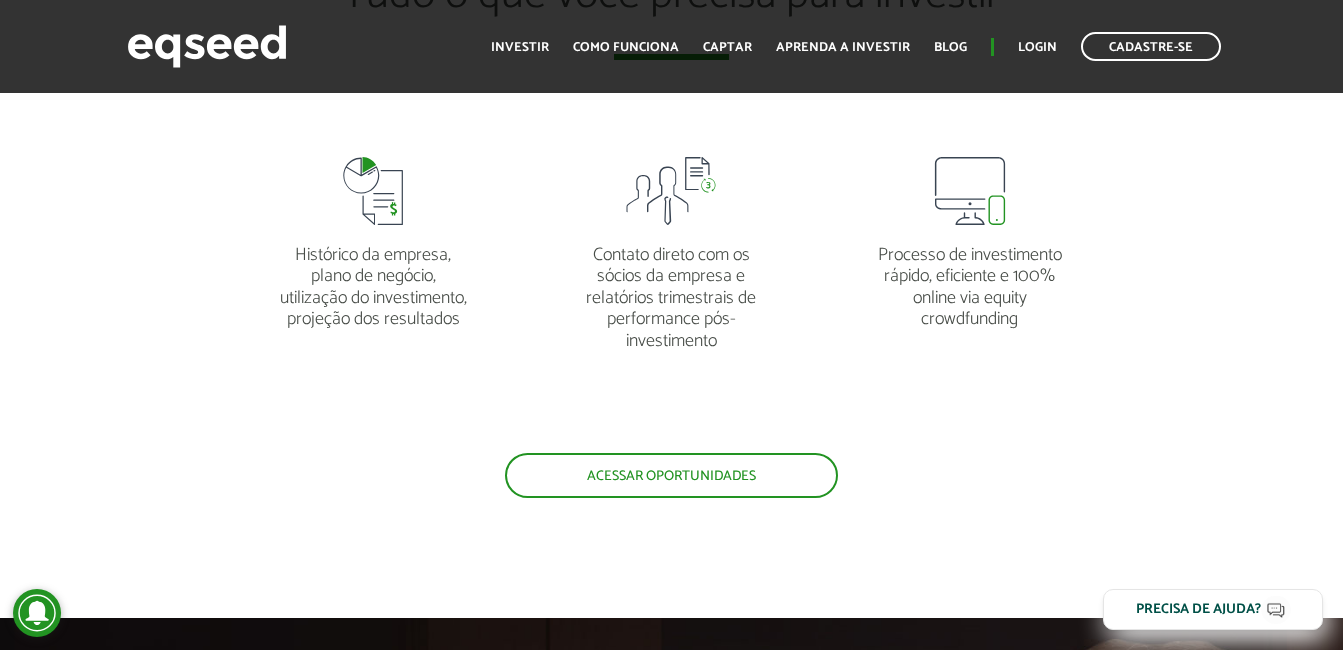 drag, startPoint x: 1107, startPoint y: 273, endPoint x: 1076, endPoint y: 289, distance: 34.88553 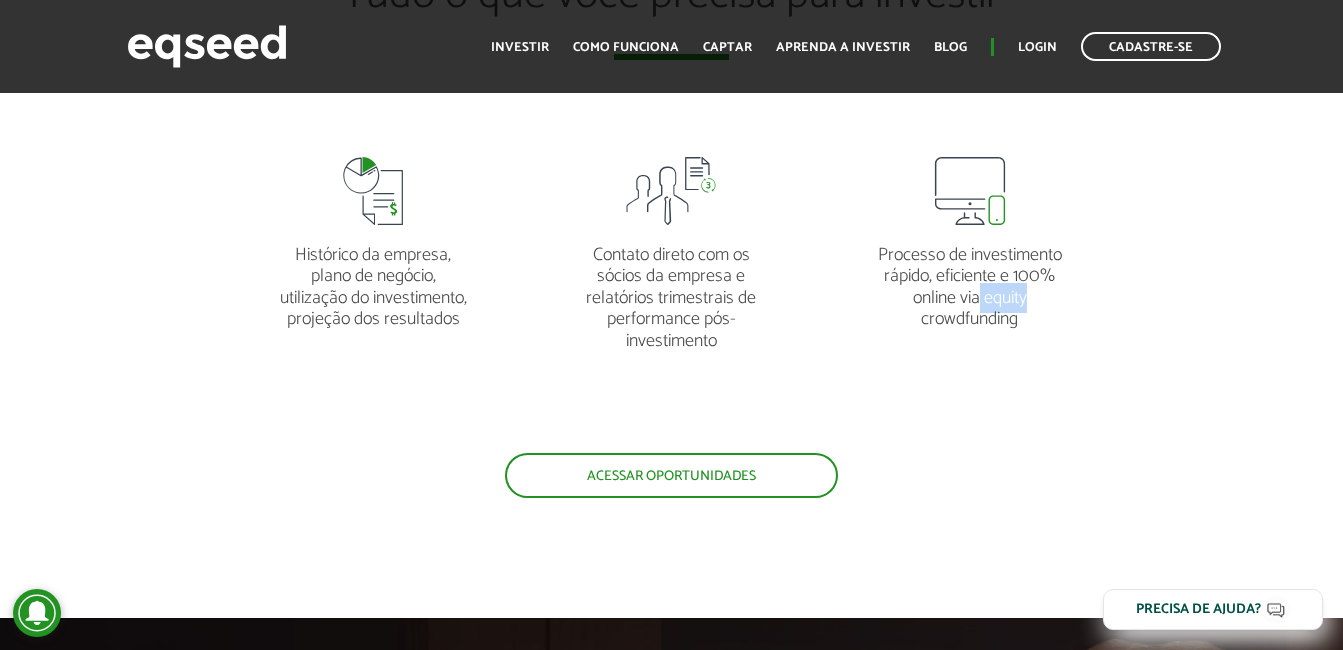 drag, startPoint x: 976, startPoint y: 296, endPoint x: 1048, endPoint y: 297, distance: 72.00694 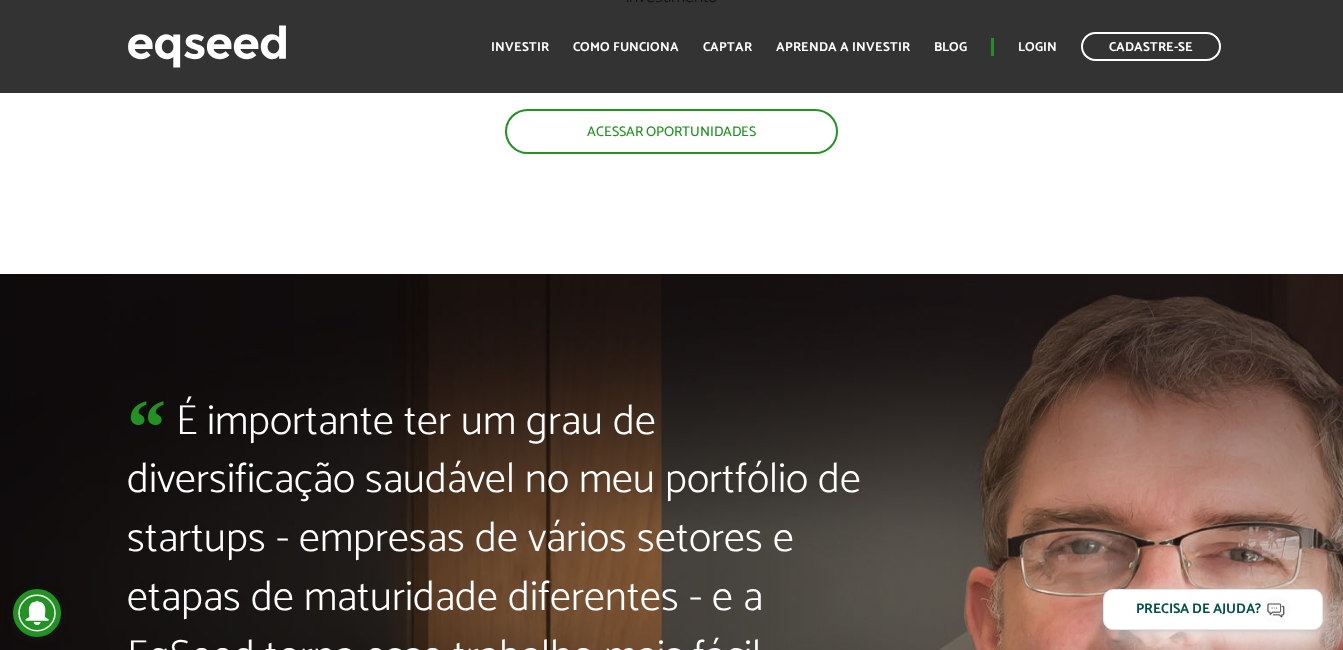 scroll, scrollTop: 4200, scrollLeft: 0, axis: vertical 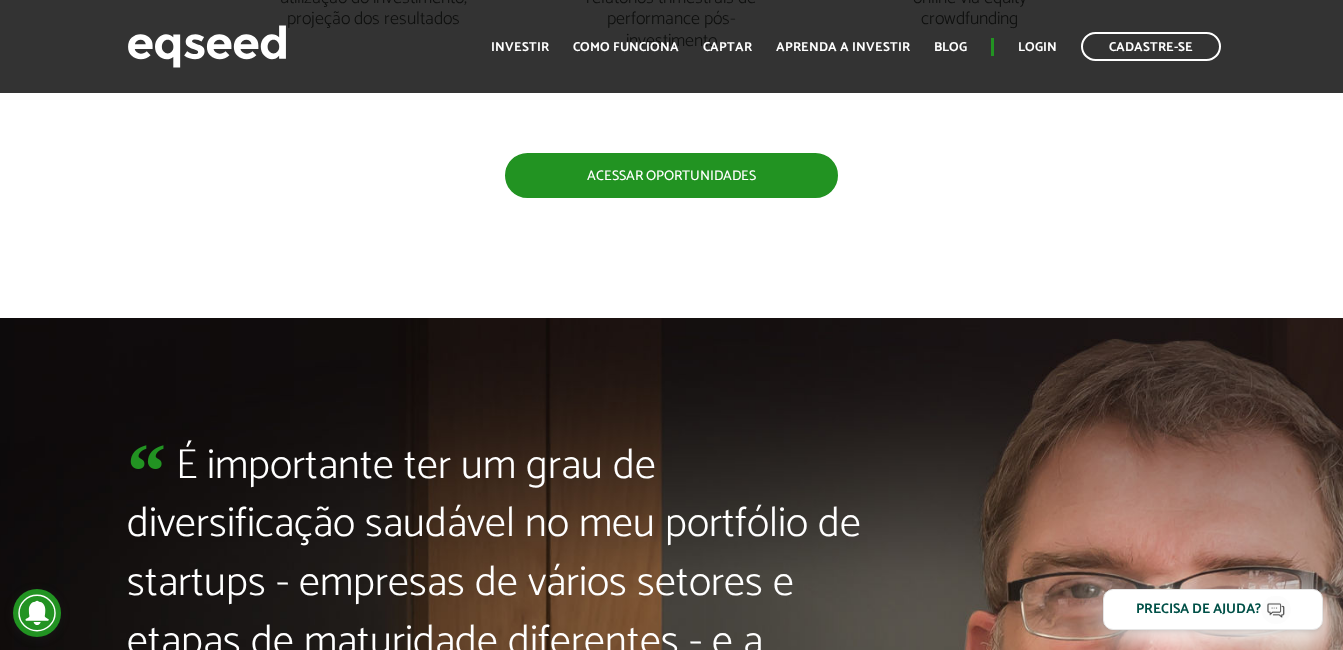 click on "Acessar oportunidades" at bounding box center [671, 175] 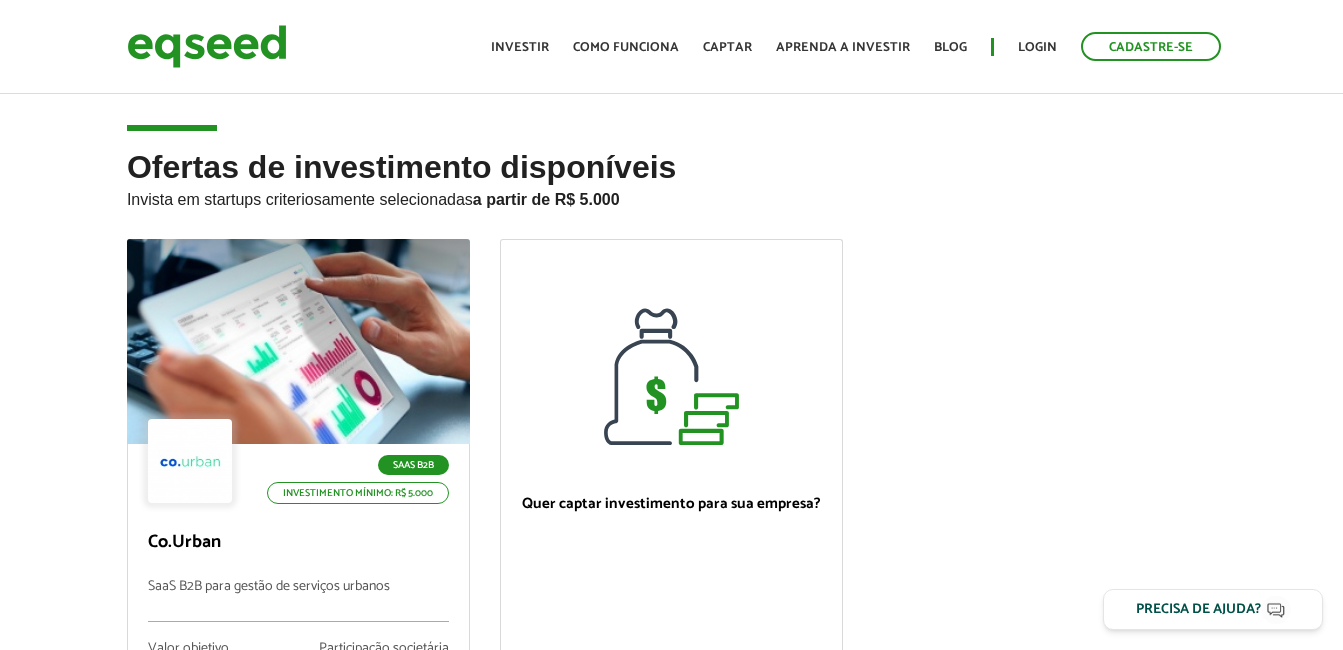 scroll, scrollTop: 0, scrollLeft: 0, axis: both 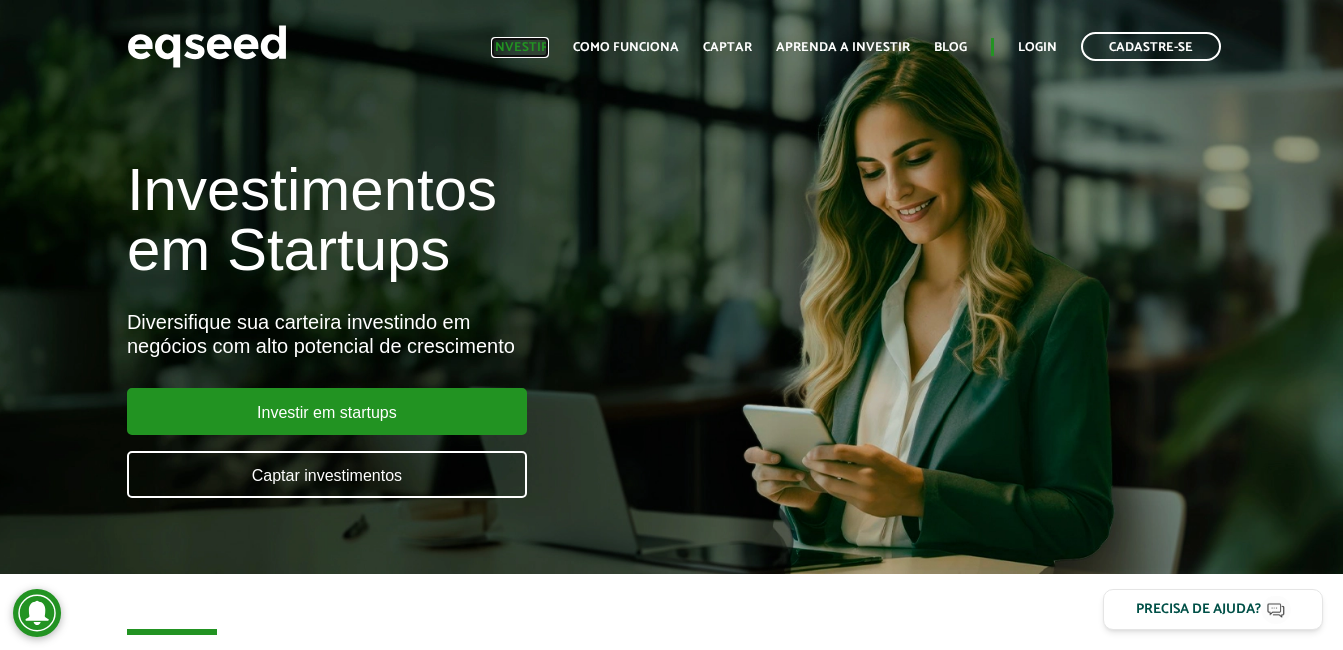 click on "Investir" at bounding box center (520, 47) 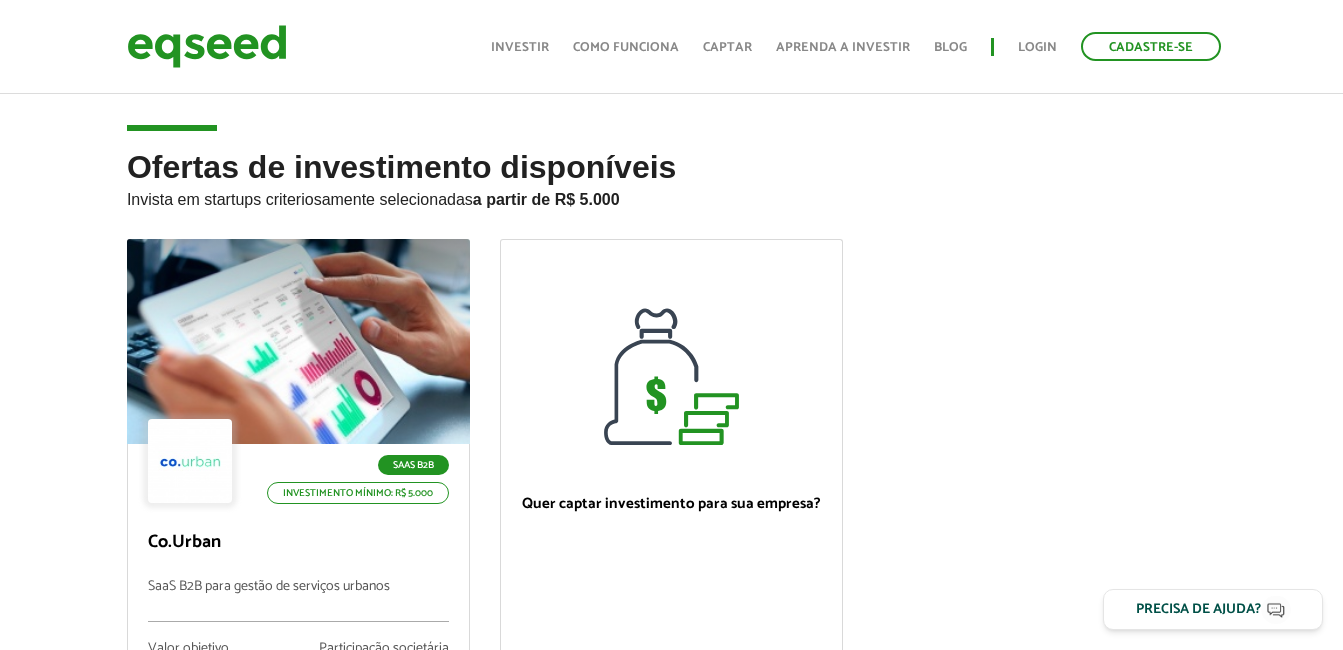 scroll, scrollTop: 100, scrollLeft: 0, axis: vertical 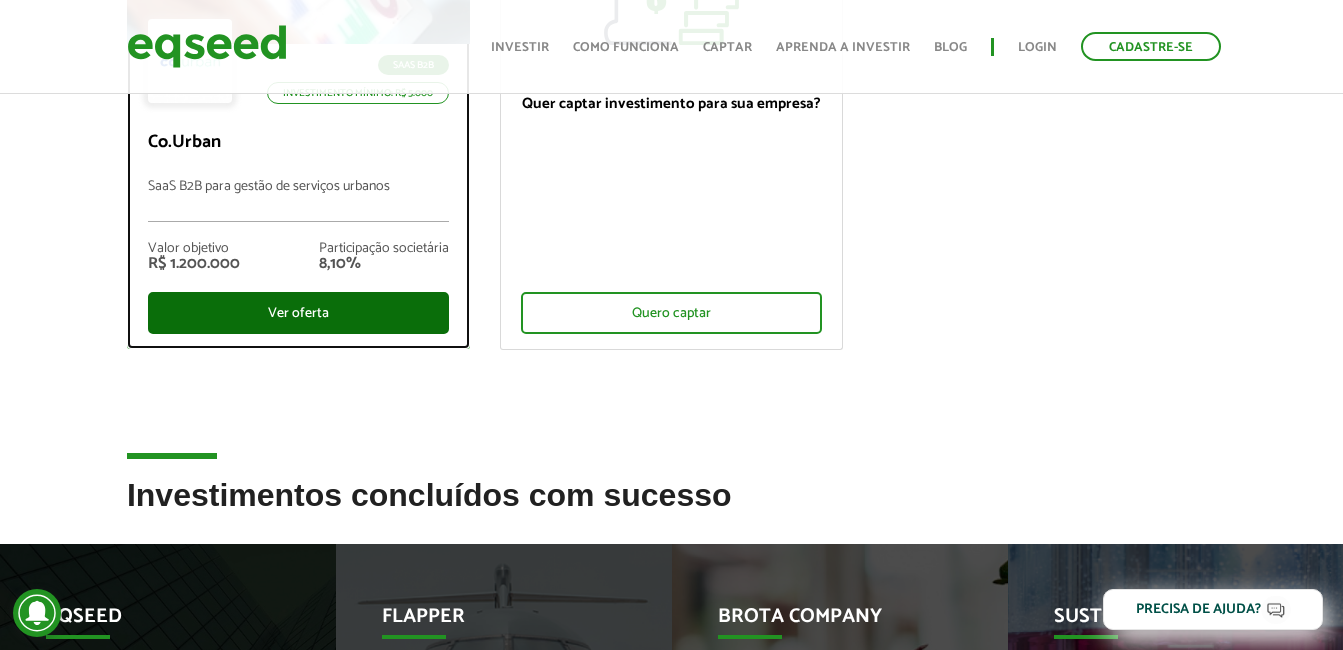 click on "Ver oferta" at bounding box center [298, 313] 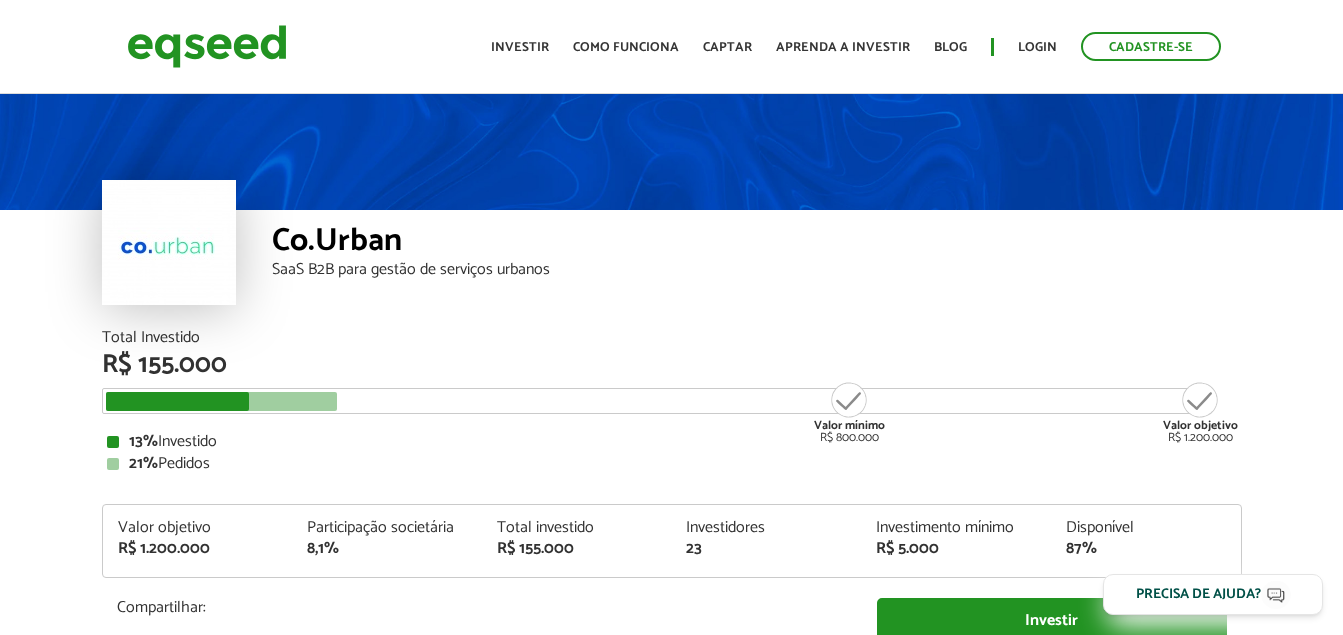 scroll, scrollTop: 0, scrollLeft: 0, axis: both 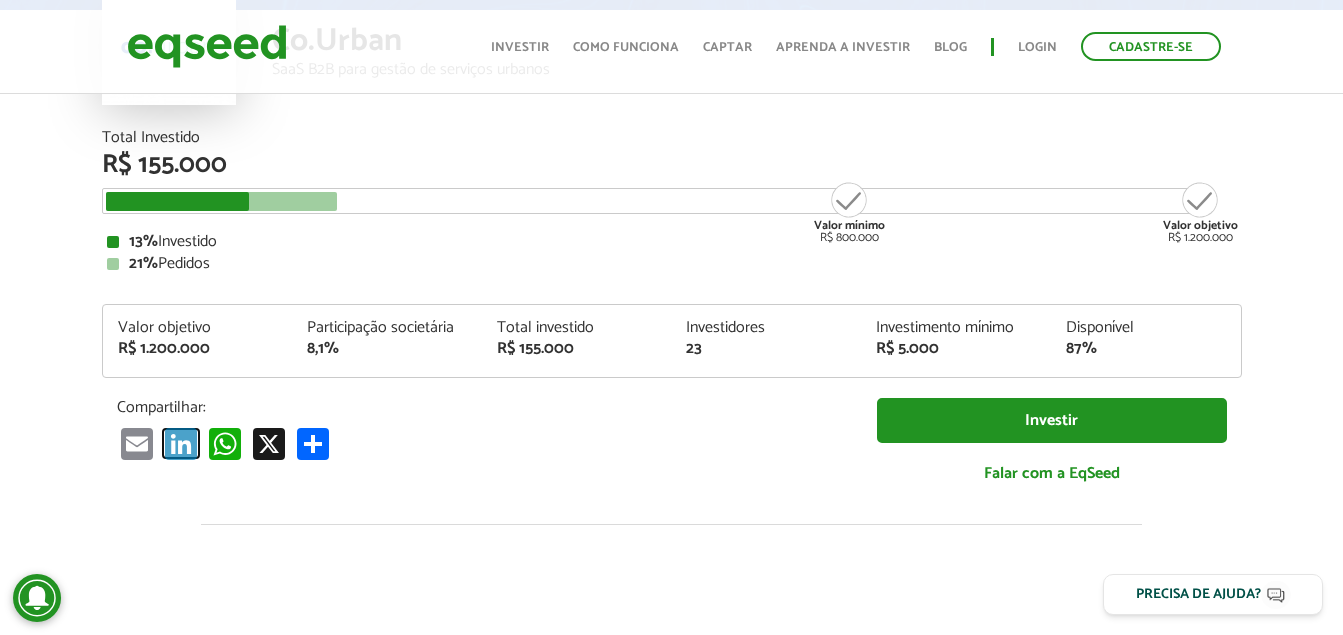 click on "LinkedIn" at bounding box center [181, 443] 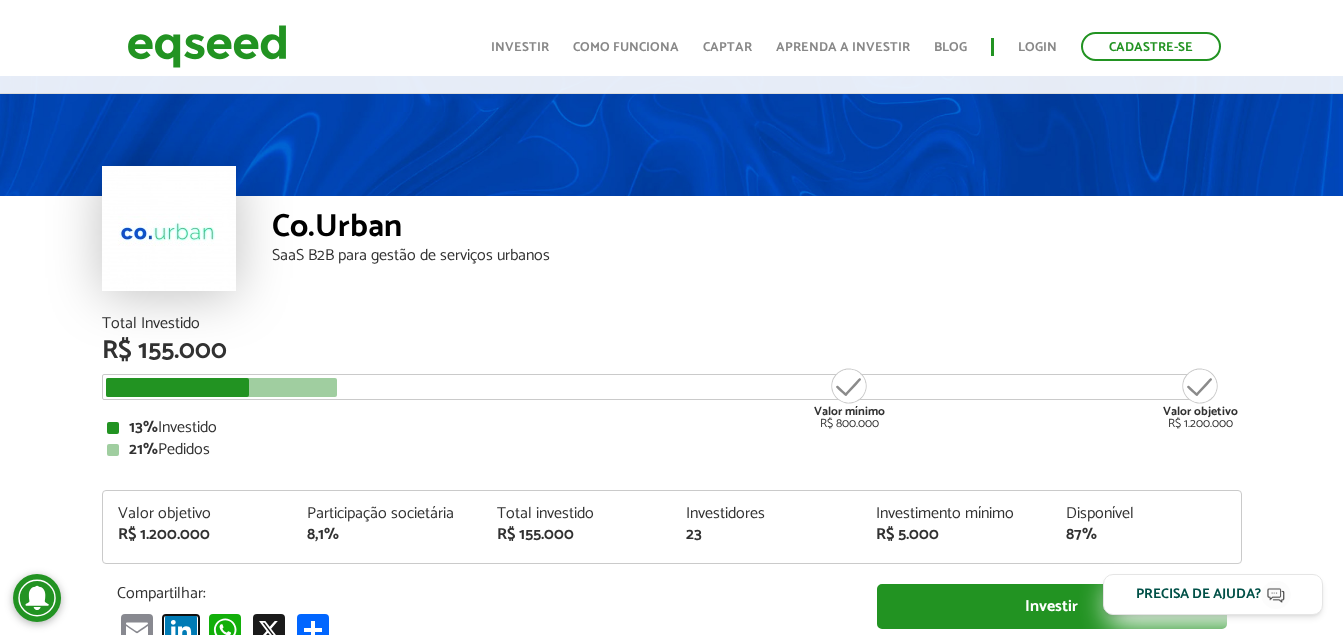 scroll, scrollTop: 0, scrollLeft: 0, axis: both 